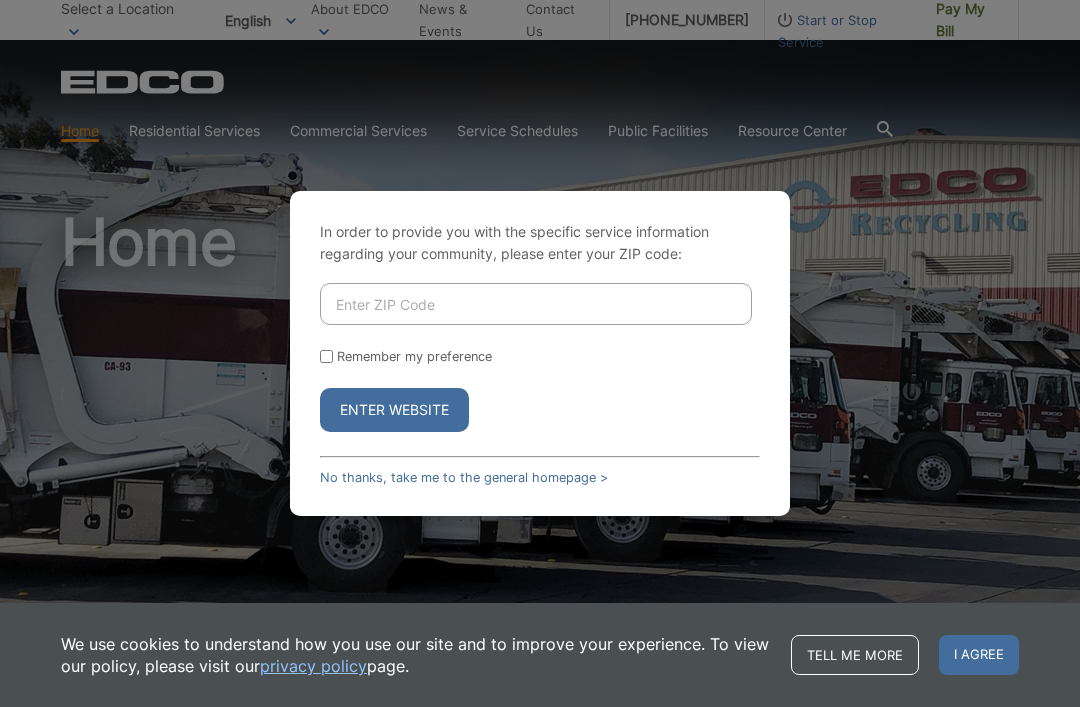 scroll, scrollTop: 0, scrollLeft: 0, axis: both 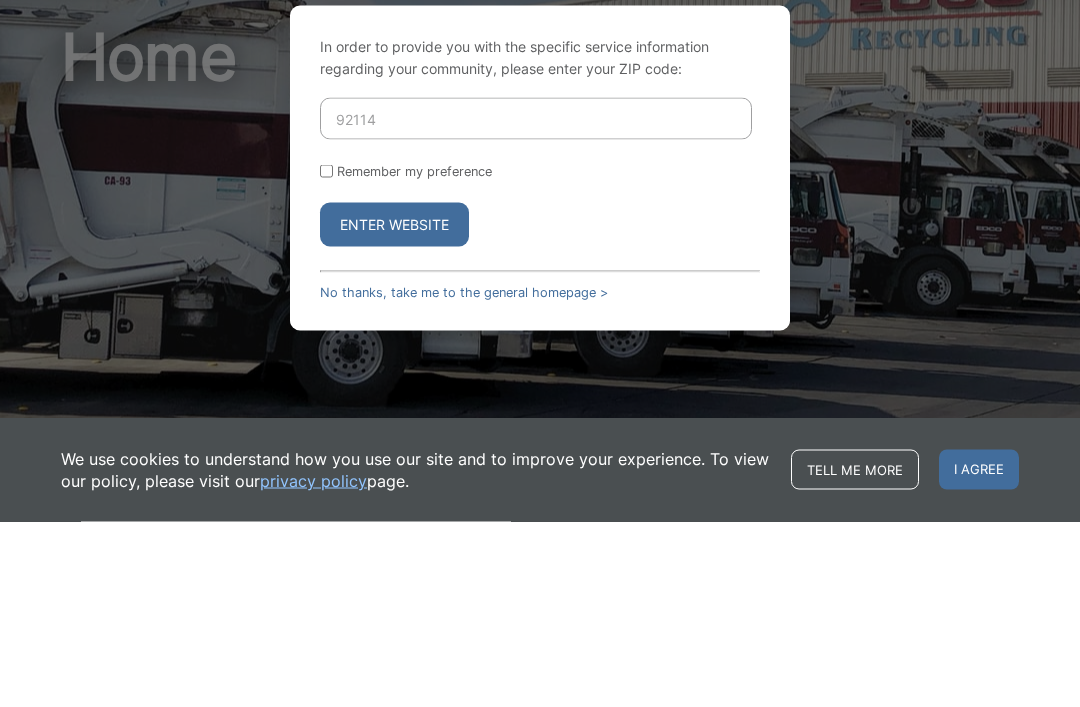 type on "92114" 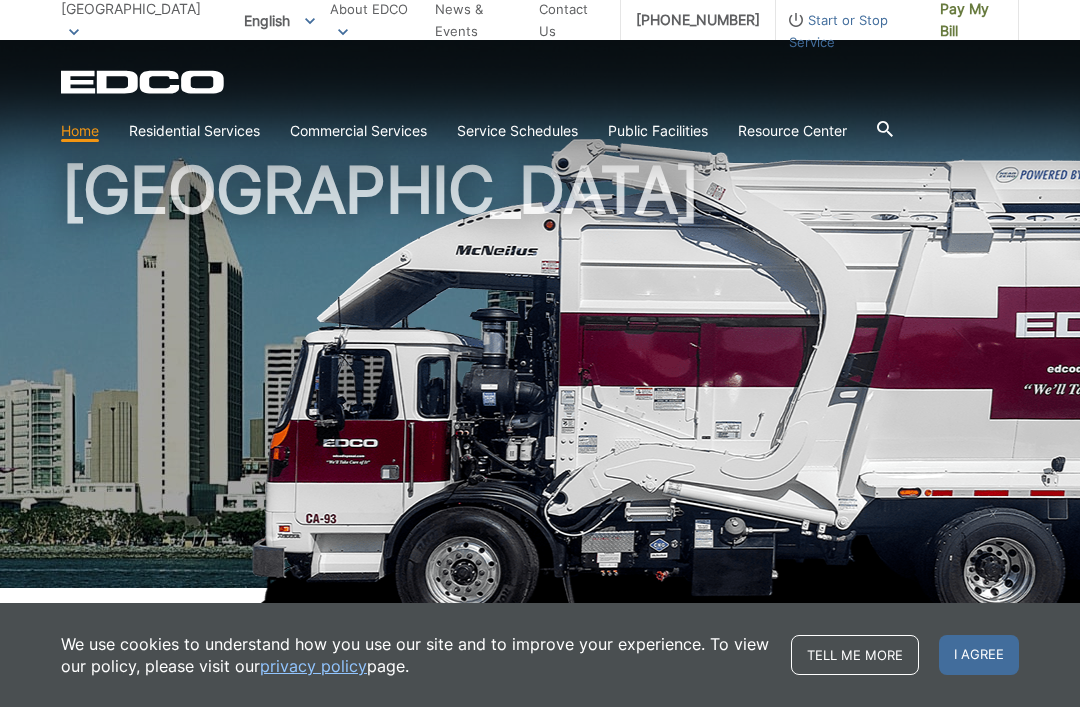 scroll, scrollTop: 56, scrollLeft: 0, axis: vertical 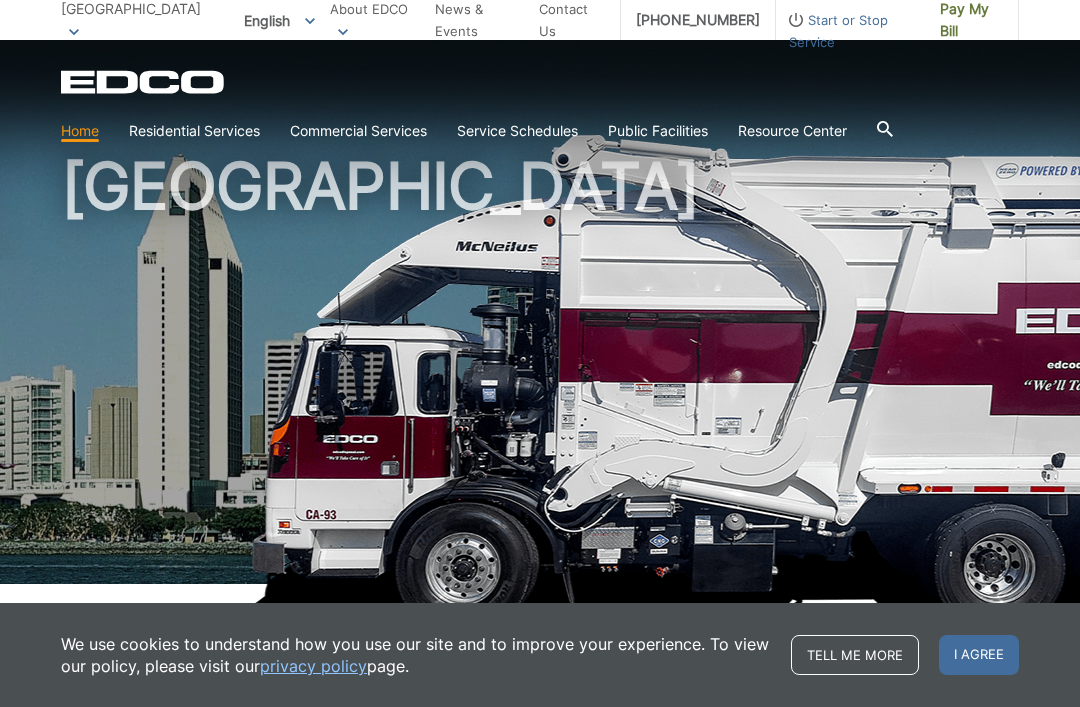 click on "Recycling" at bounding box center (0, 0) 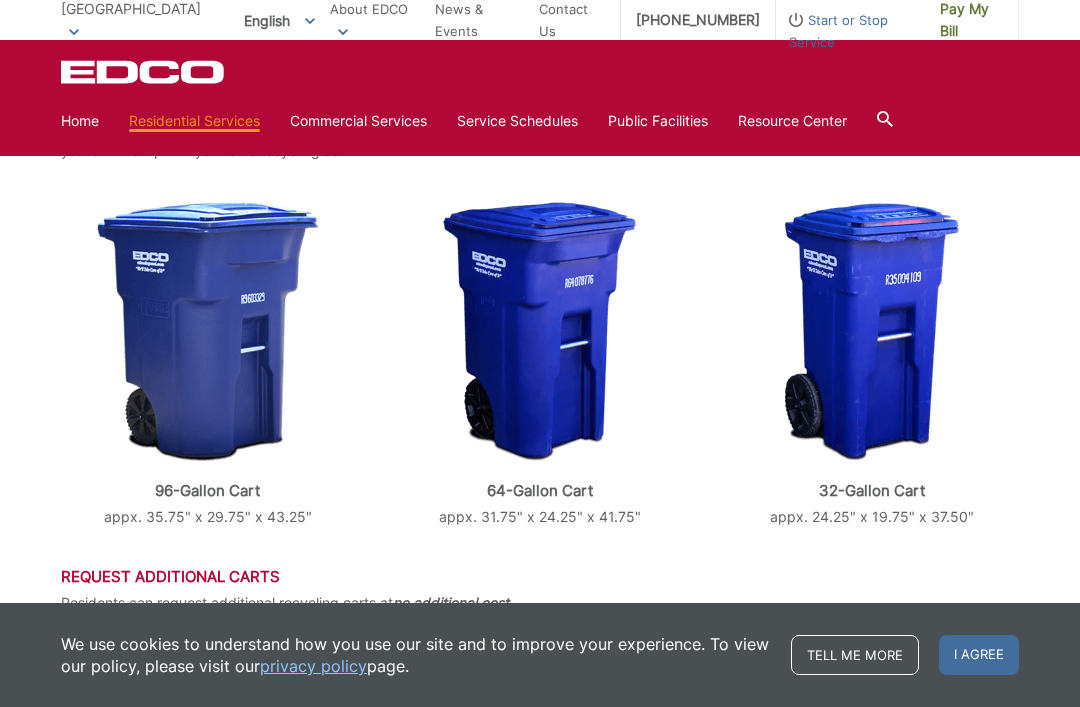 scroll, scrollTop: 453, scrollLeft: 0, axis: vertical 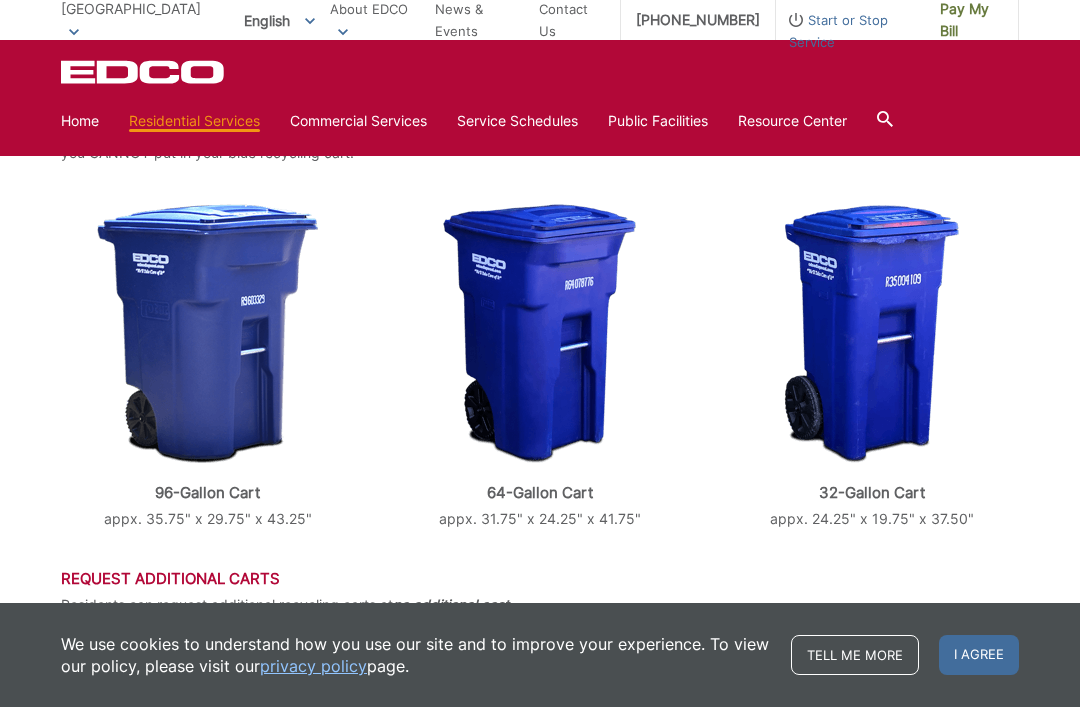 click on "Start or Stop Service" at bounding box center (850, 31) 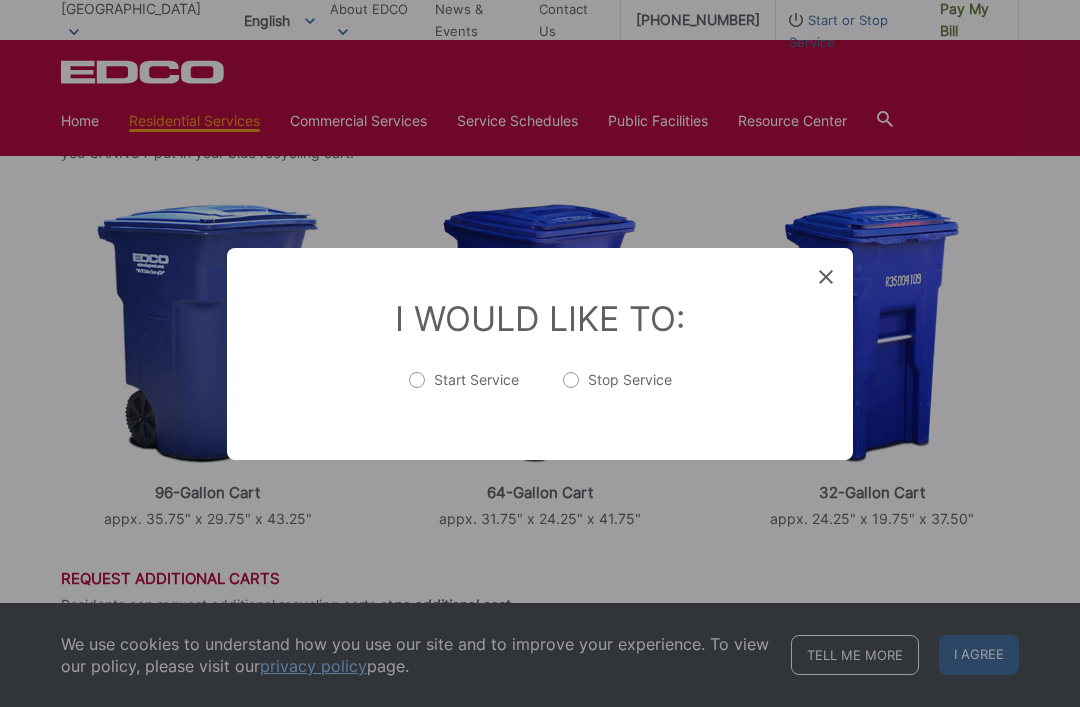 click on "Start Service
Stop Service" at bounding box center (540, 389) 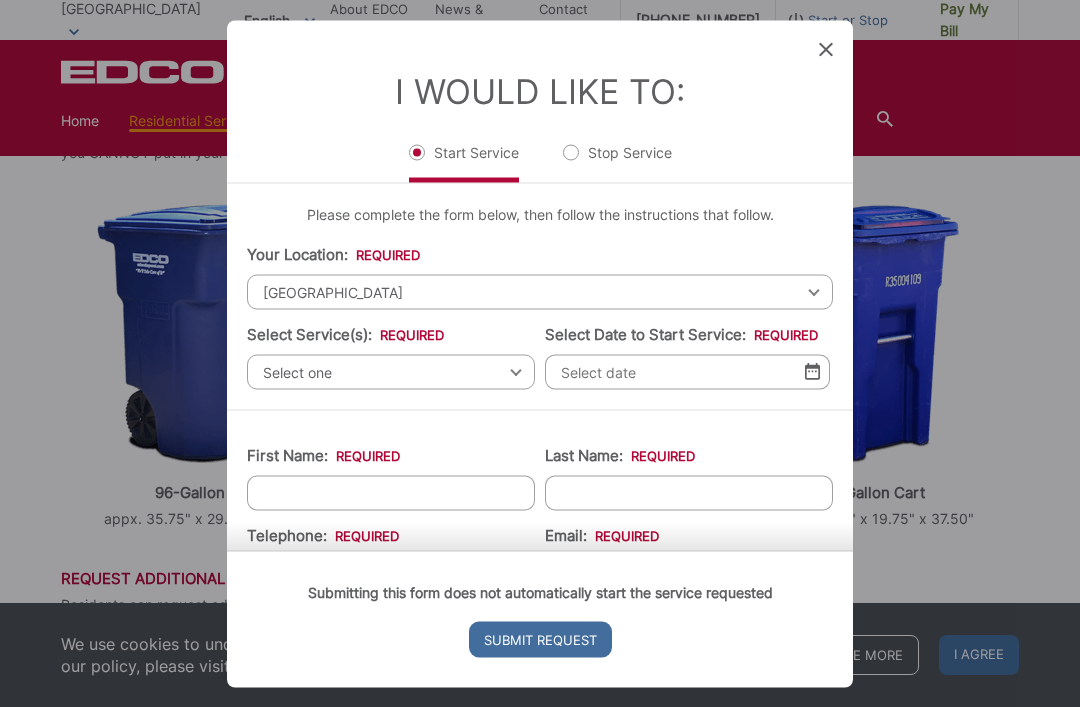 click on "Select one" at bounding box center [391, 371] 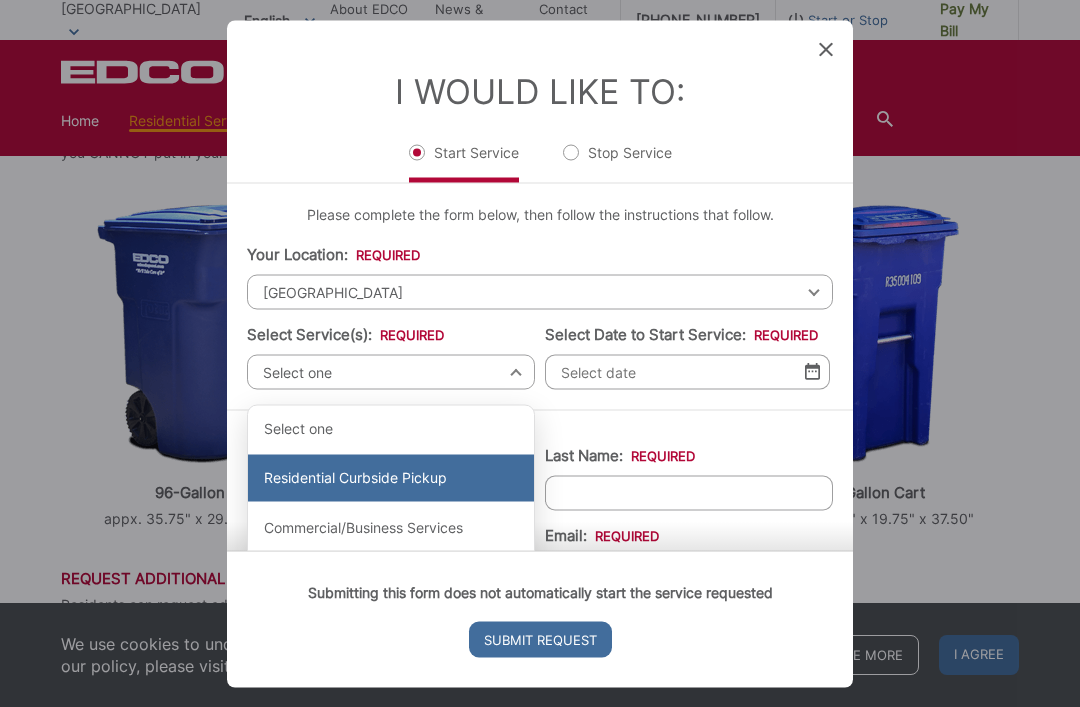 click on "Residential Curbside Pickup" at bounding box center (391, 478) 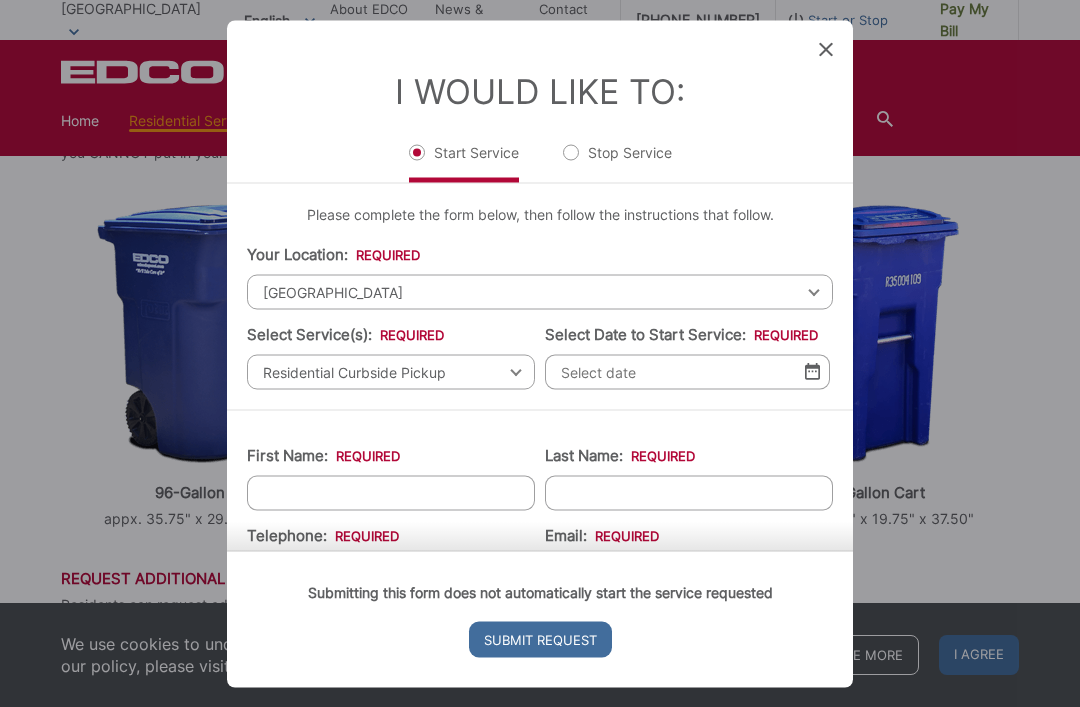 click on "First Name: *" at bounding box center [391, 492] 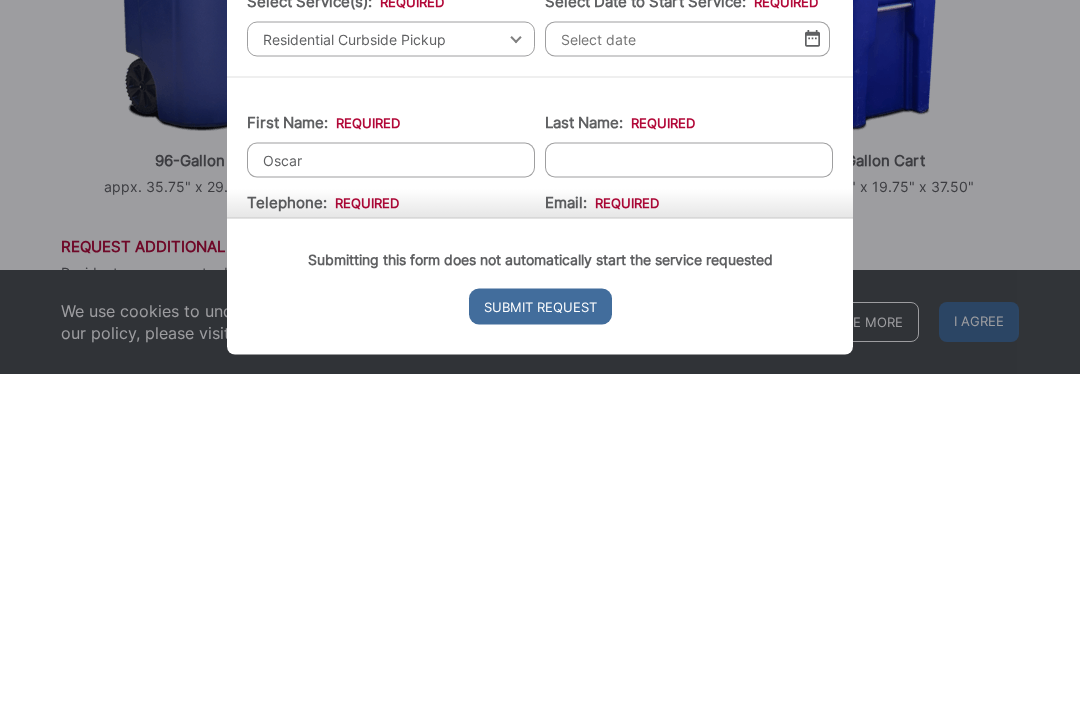 type on "Oscar" 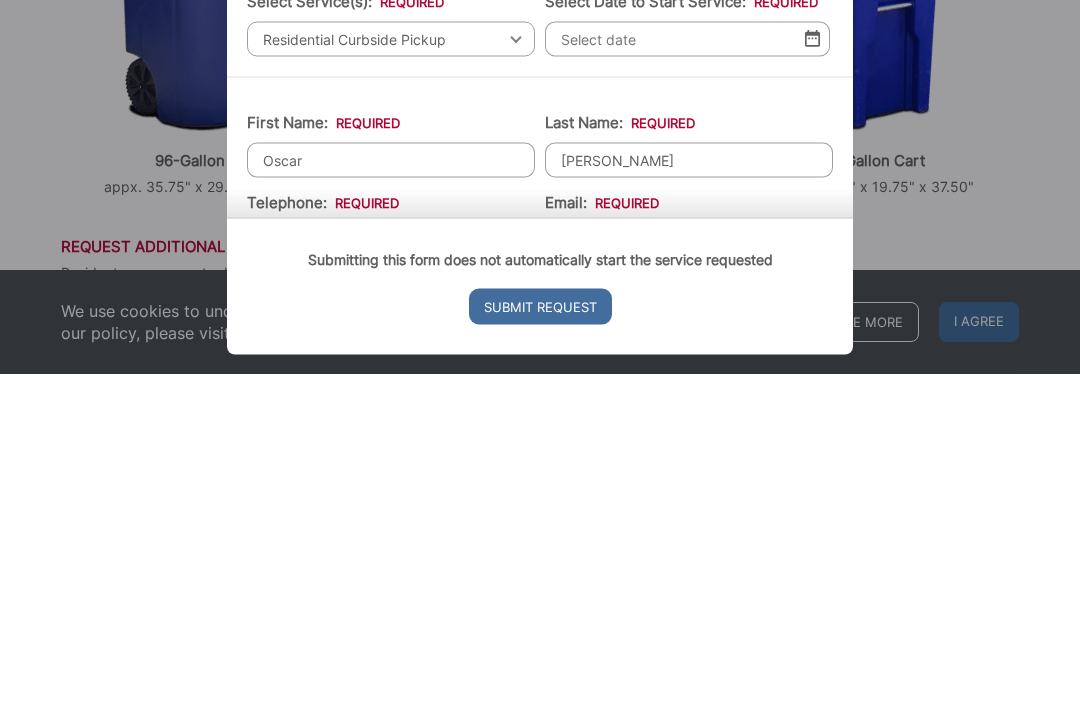 type on "Figueroa" 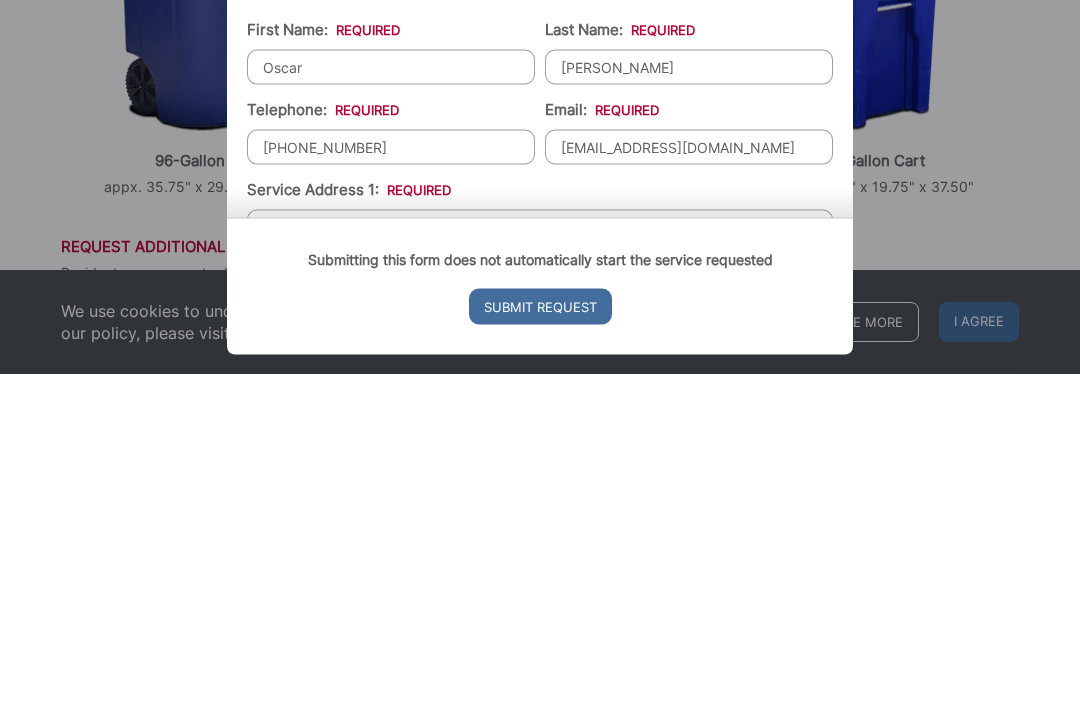 scroll, scrollTop: 138, scrollLeft: 0, axis: vertical 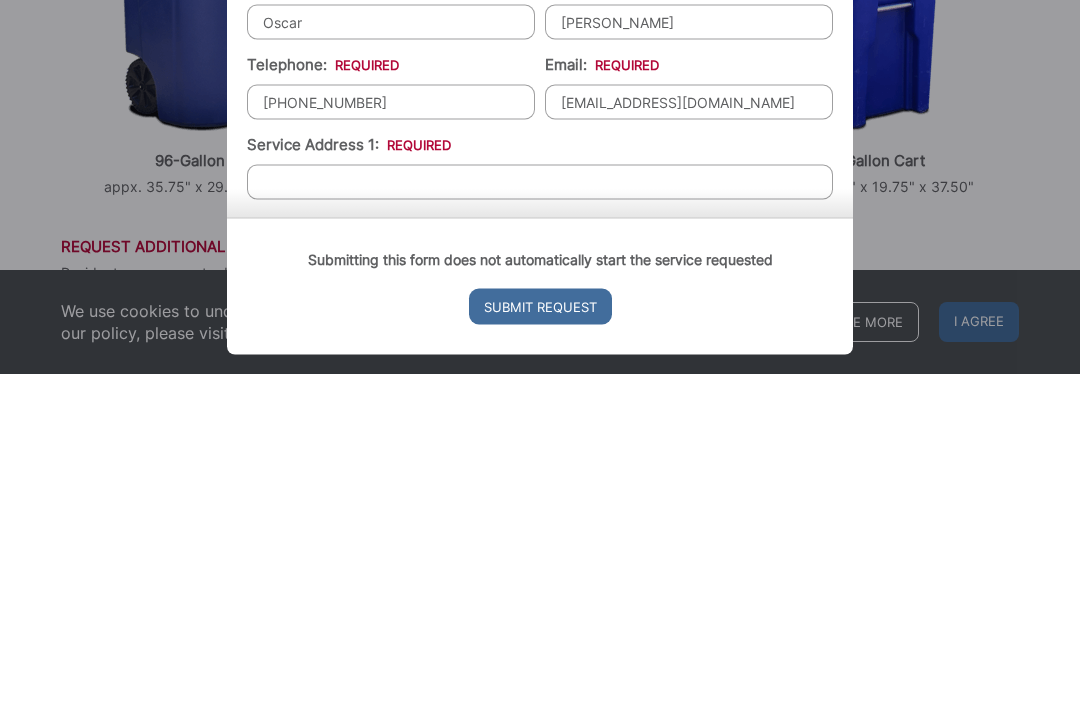 type on "oscarfigueroa1905@gmail.com" 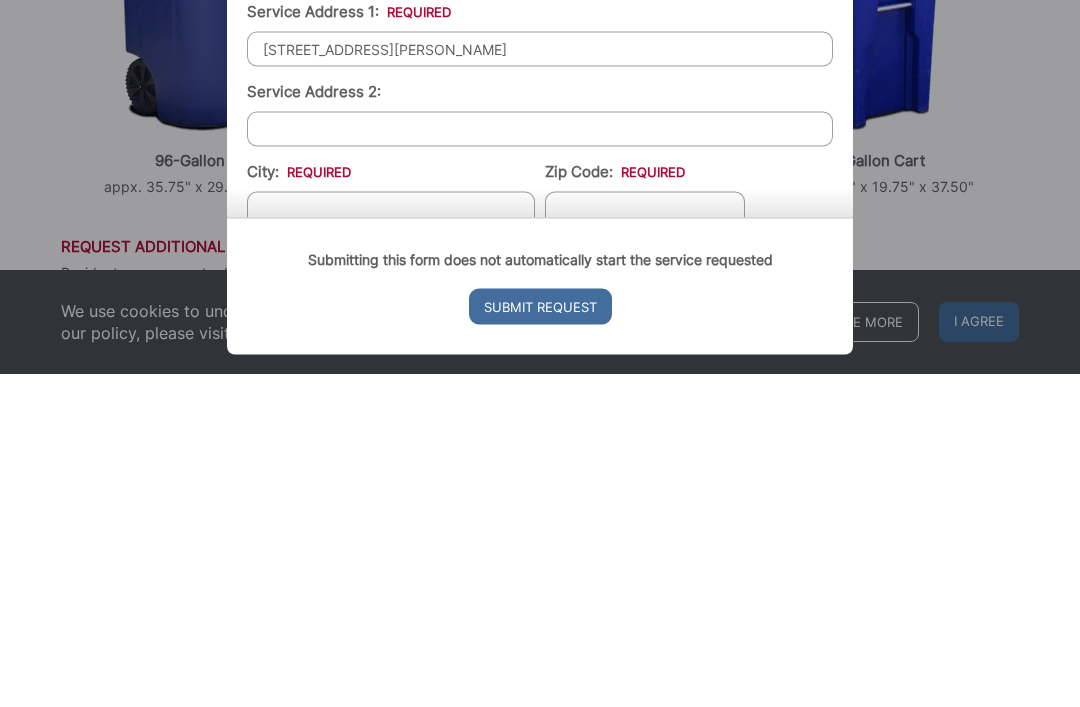 scroll, scrollTop: 294, scrollLeft: 0, axis: vertical 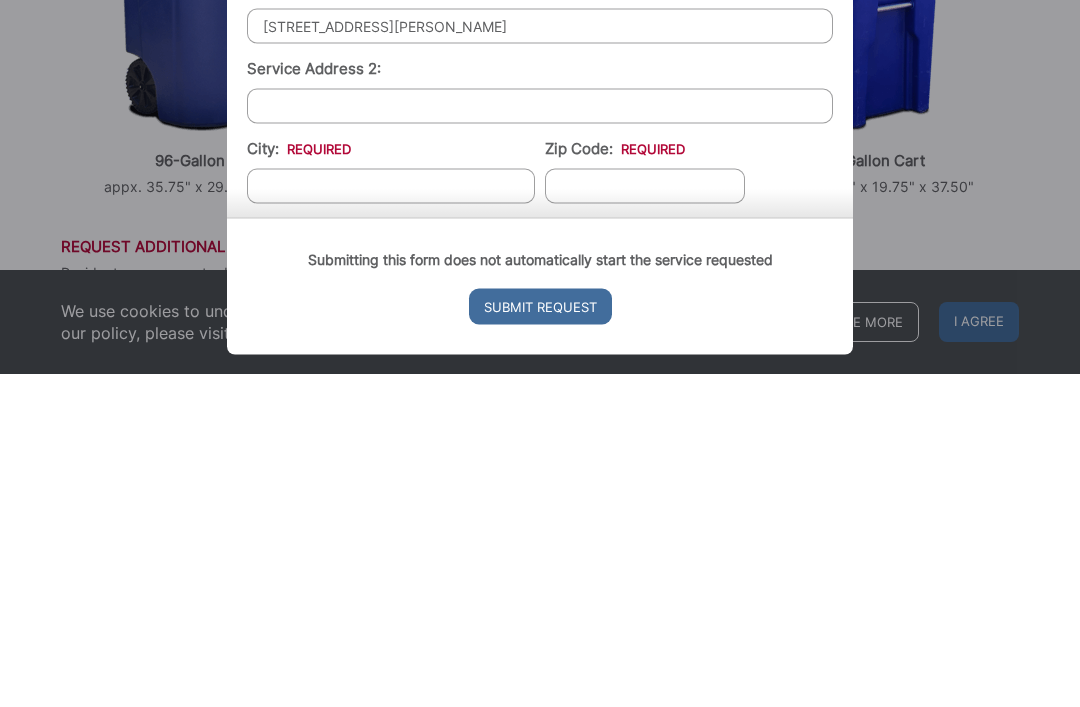 type on "6650 Wunderlin Ave" 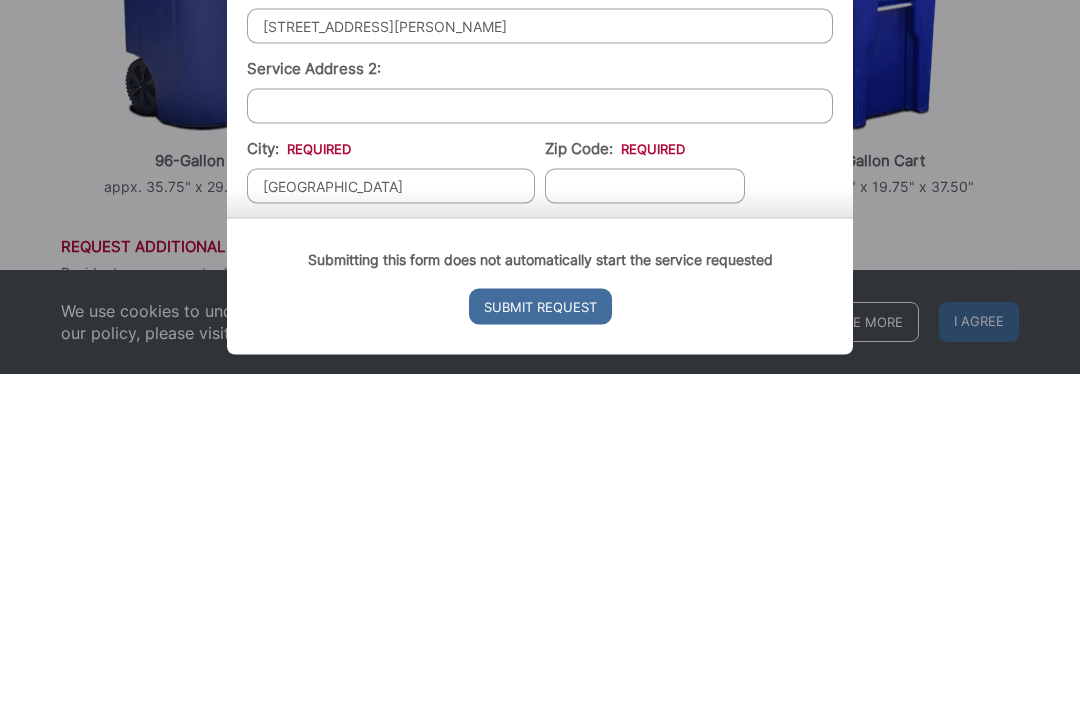 type on "[GEOGRAPHIC_DATA]" 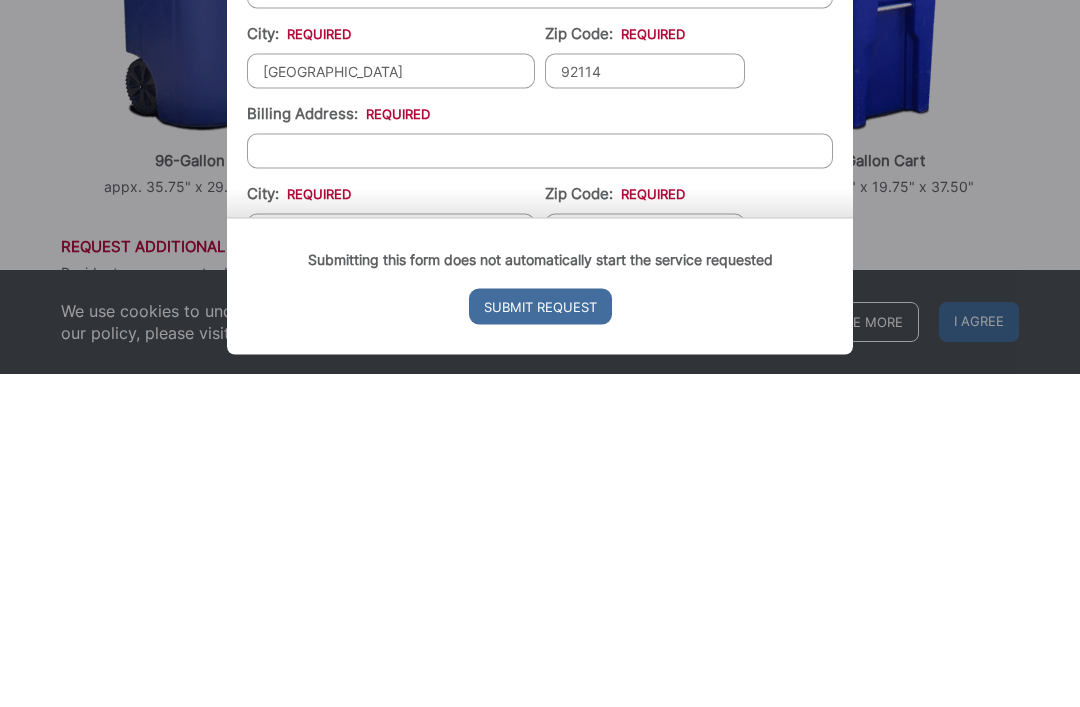 scroll, scrollTop: 416, scrollLeft: 0, axis: vertical 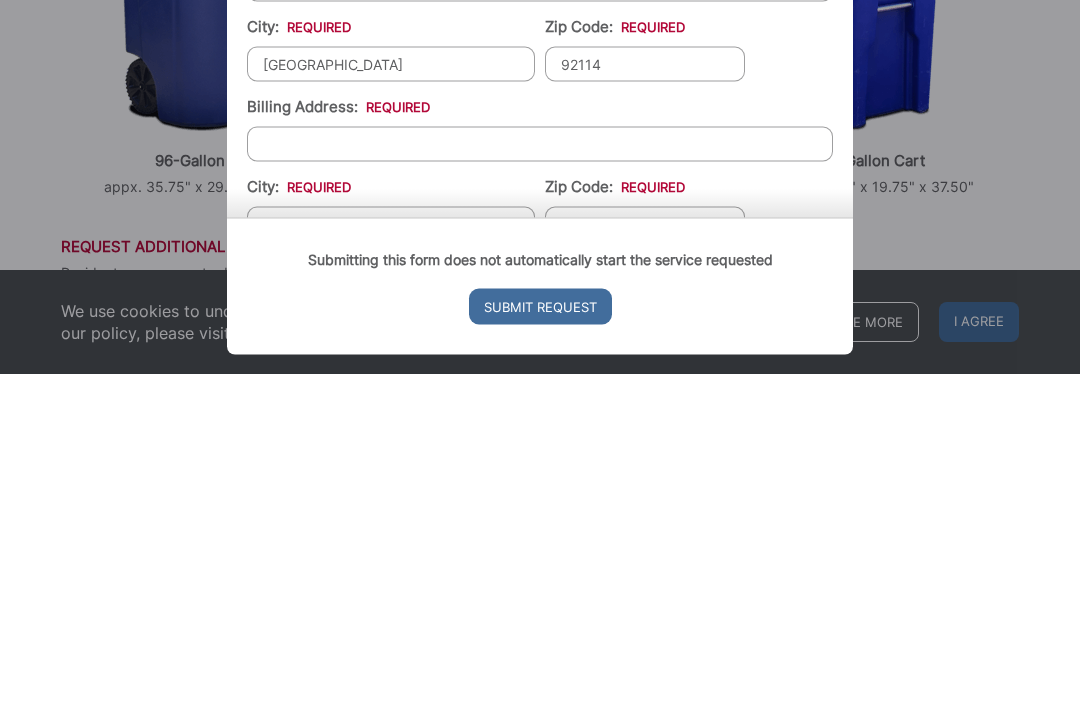 type on "92114" 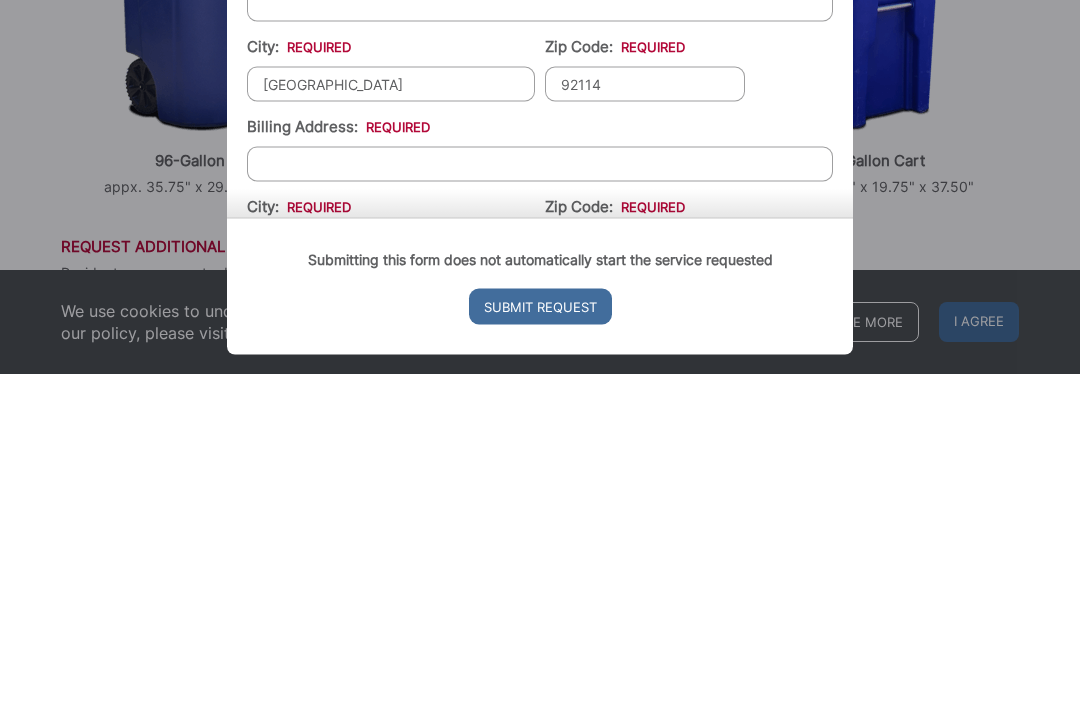 scroll, scrollTop: 418, scrollLeft: 0, axis: vertical 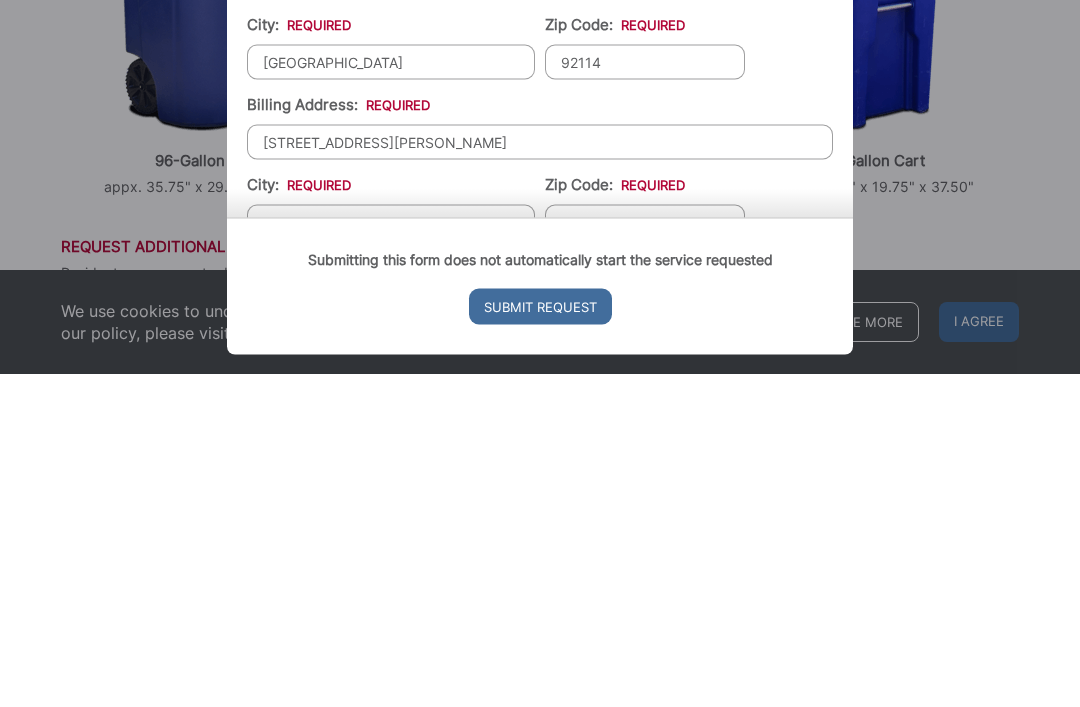 type on "6650 wunderlin ave" 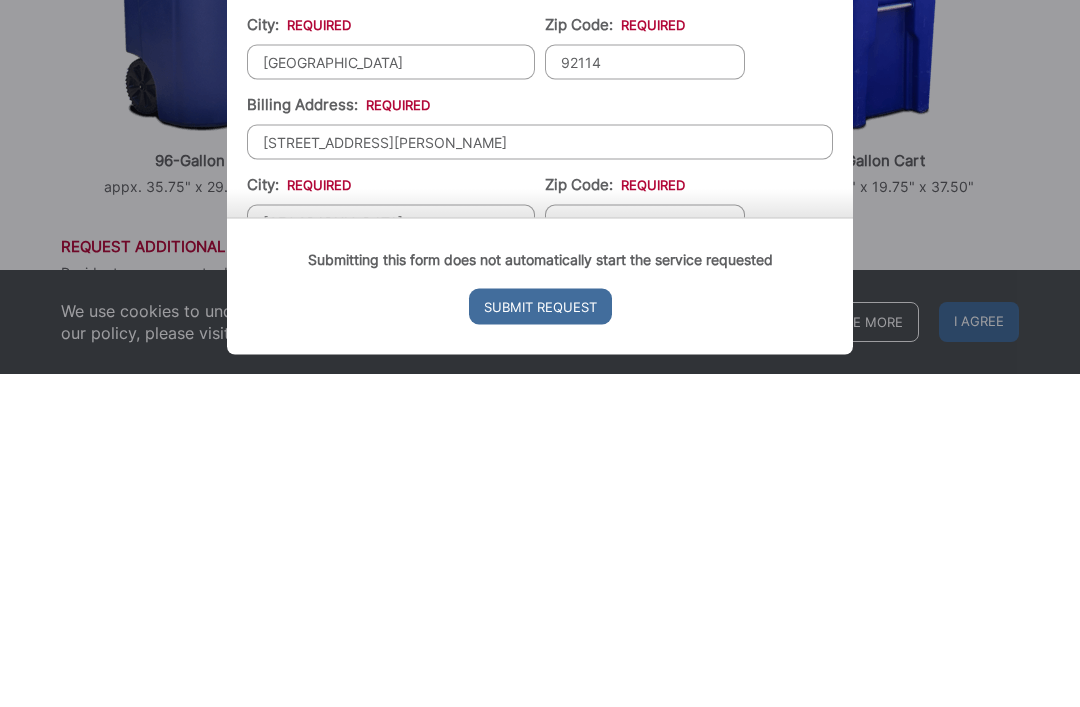 type on "[GEOGRAPHIC_DATA]" 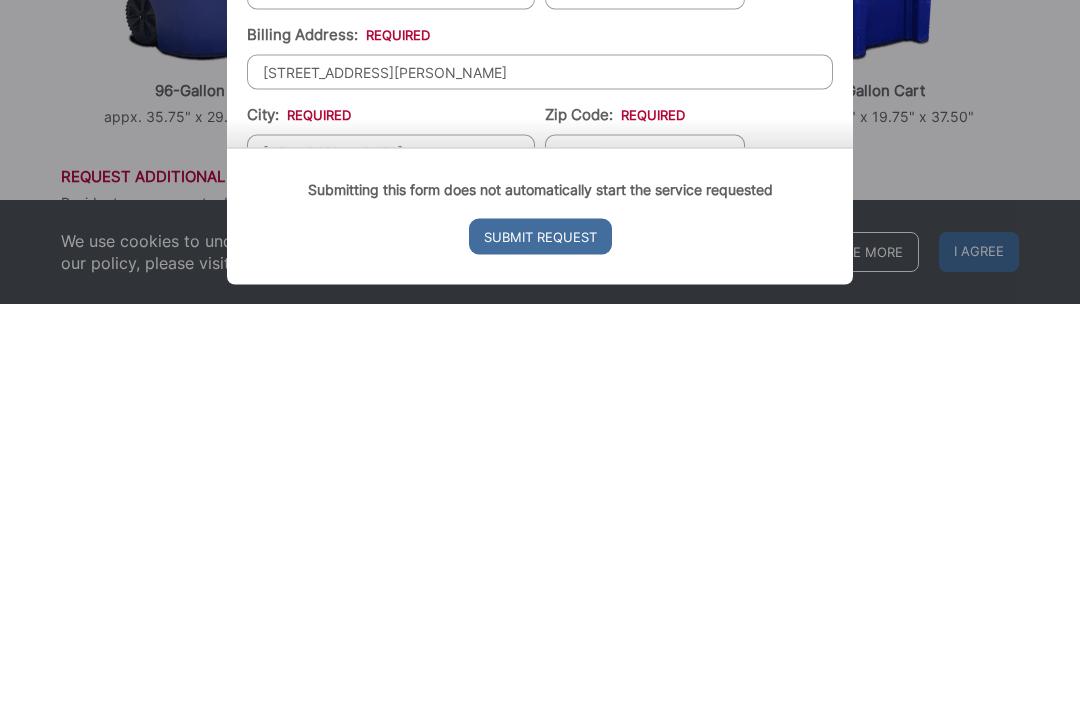 type on "92114" 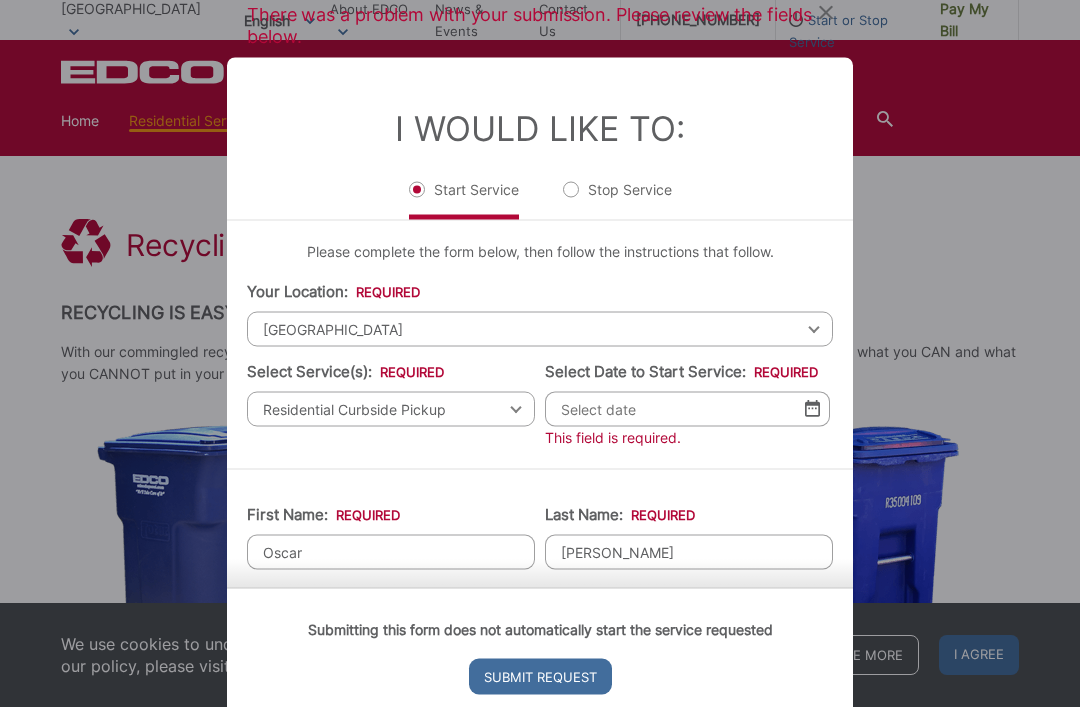 scroll, scrollTop: 213, scrollLeft: 0, axis: vertical 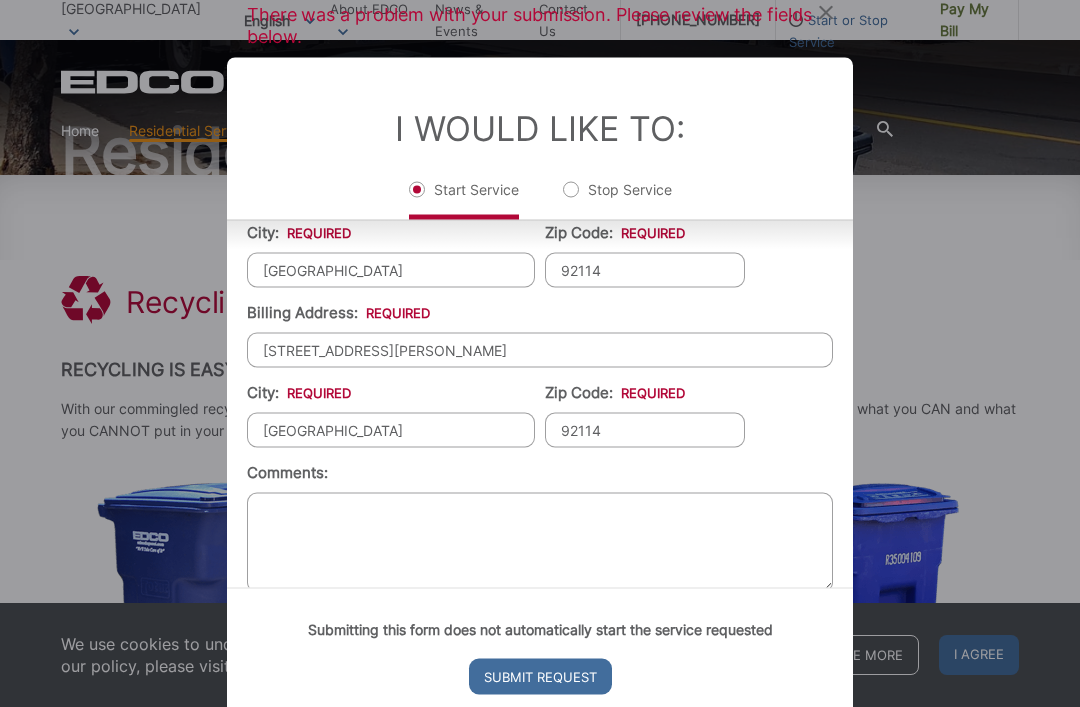 click on "Submit Request" at bounding box center (540, 676) 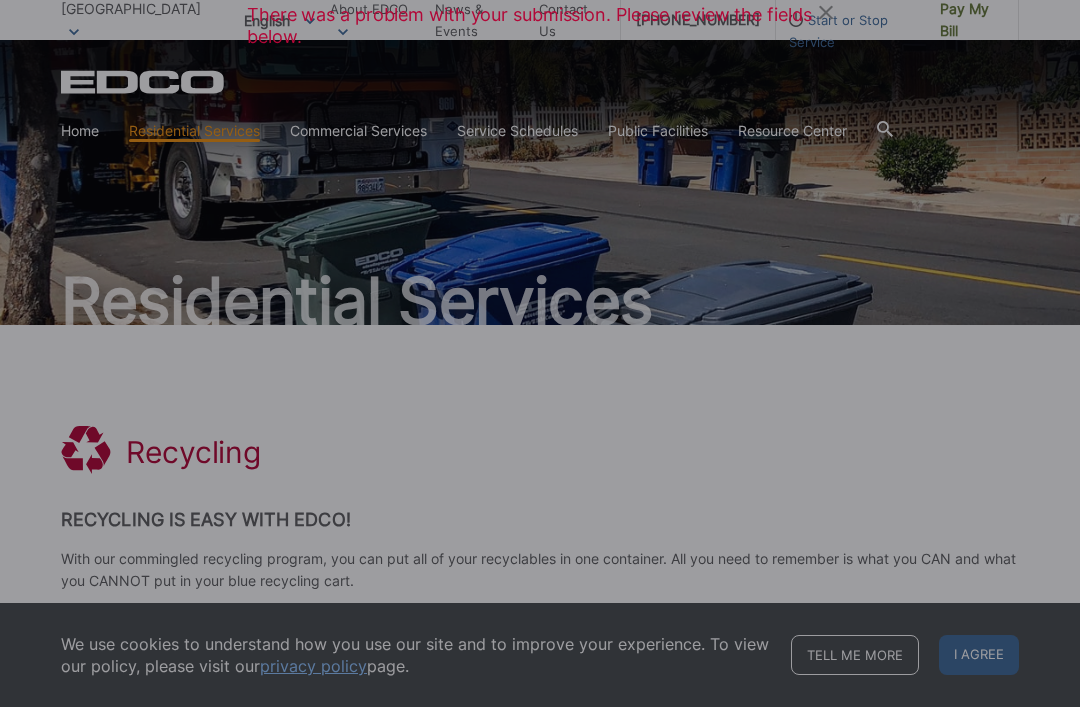 scroll, scrollTop: 0, scrollLeft: 0, axis: both 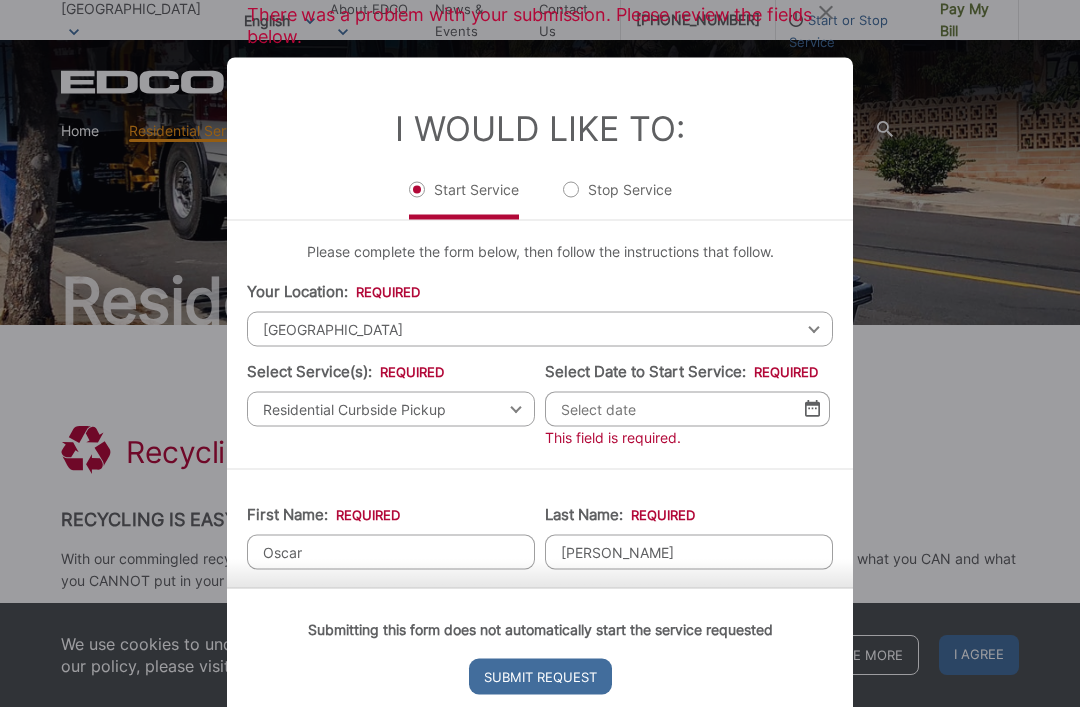click on "Select Date to Start Service: *" at bounding box center [687, 408] 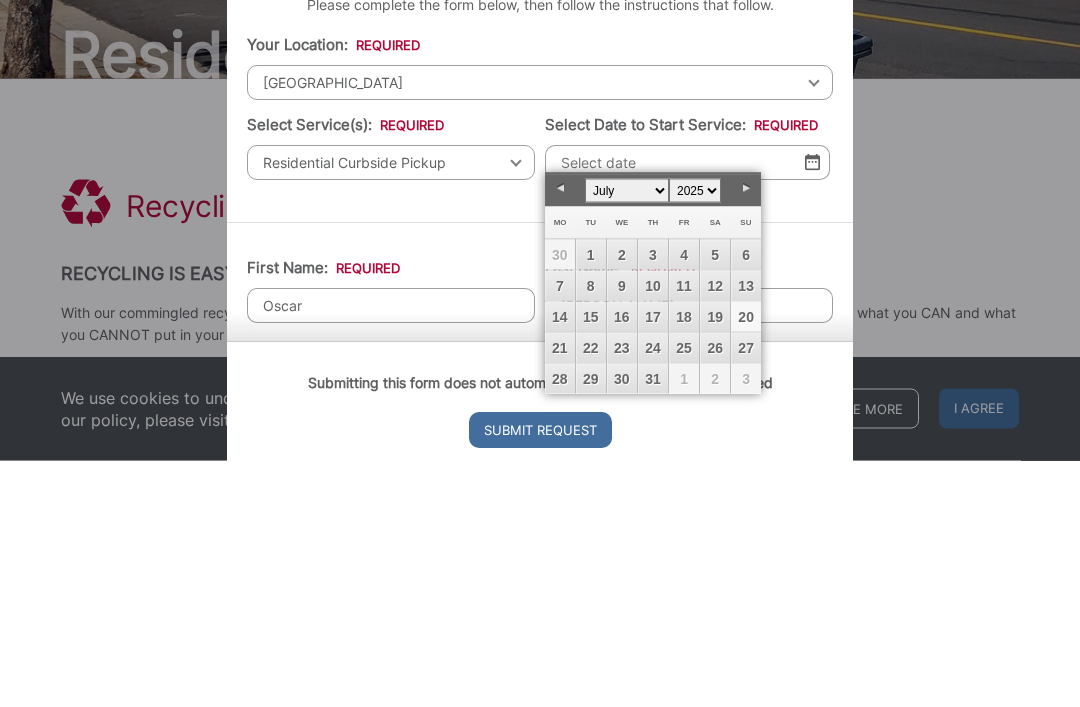 click on "January February March April May June July August September October November December" at bounding box center (627, 437) 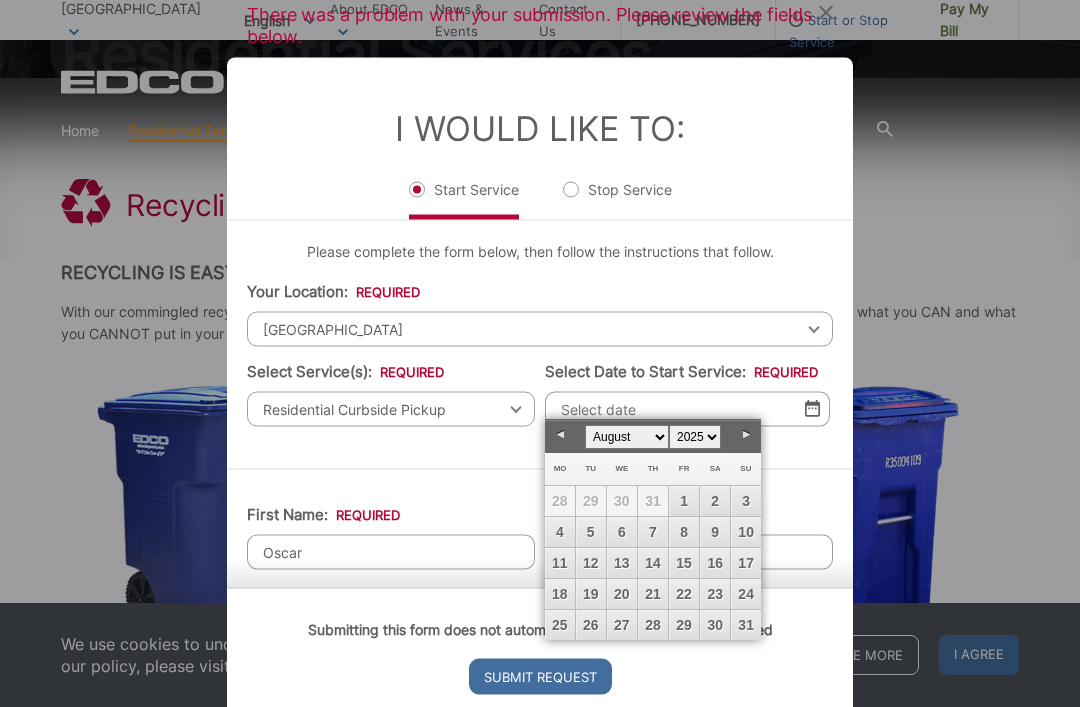 scroll, scrollTop: 271, scrollLeft: 0, axis: vertical 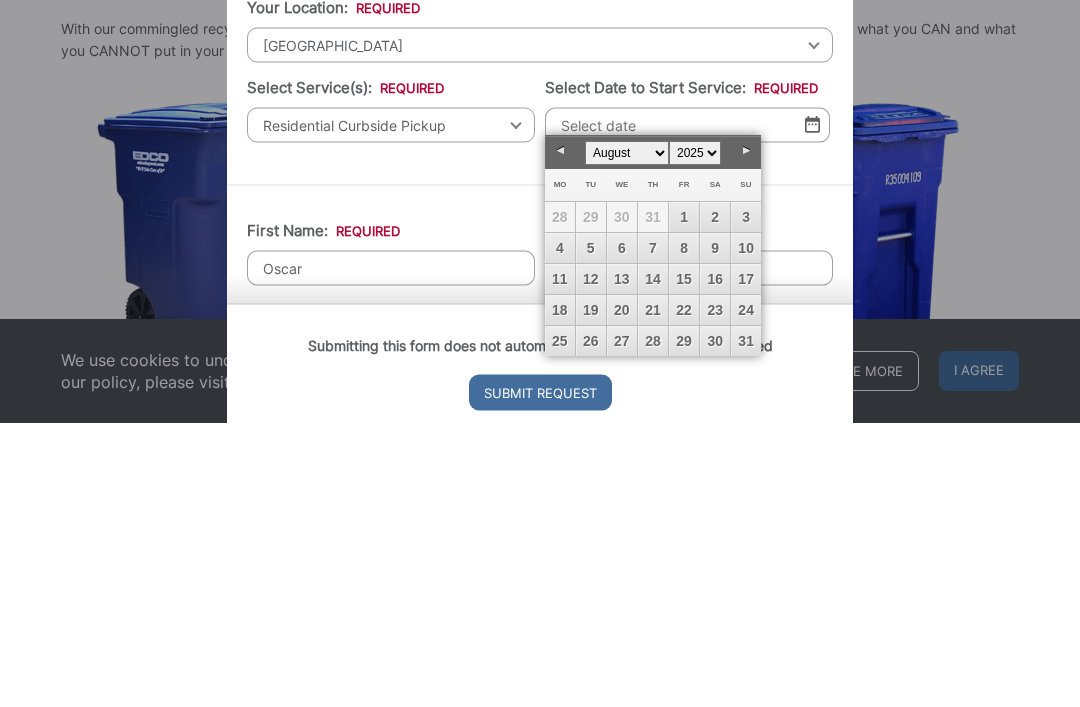 click on "8" at bounding box center [684, 532] 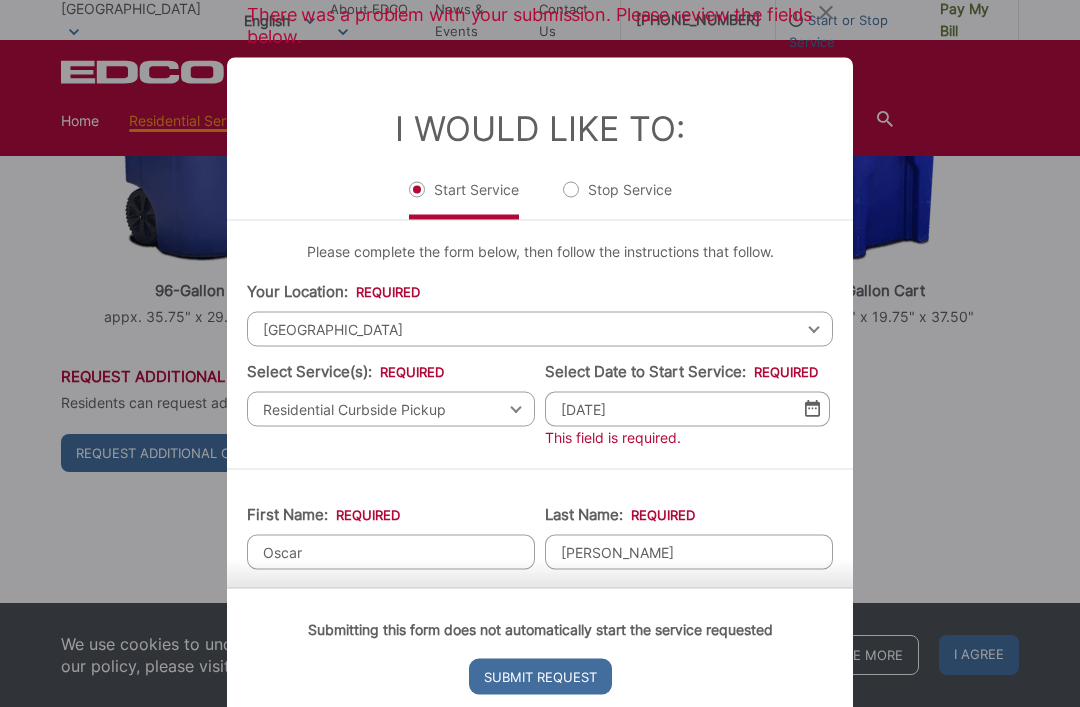 scroll, scrollTop: 658, scrollLeft: 0, axis: vertical 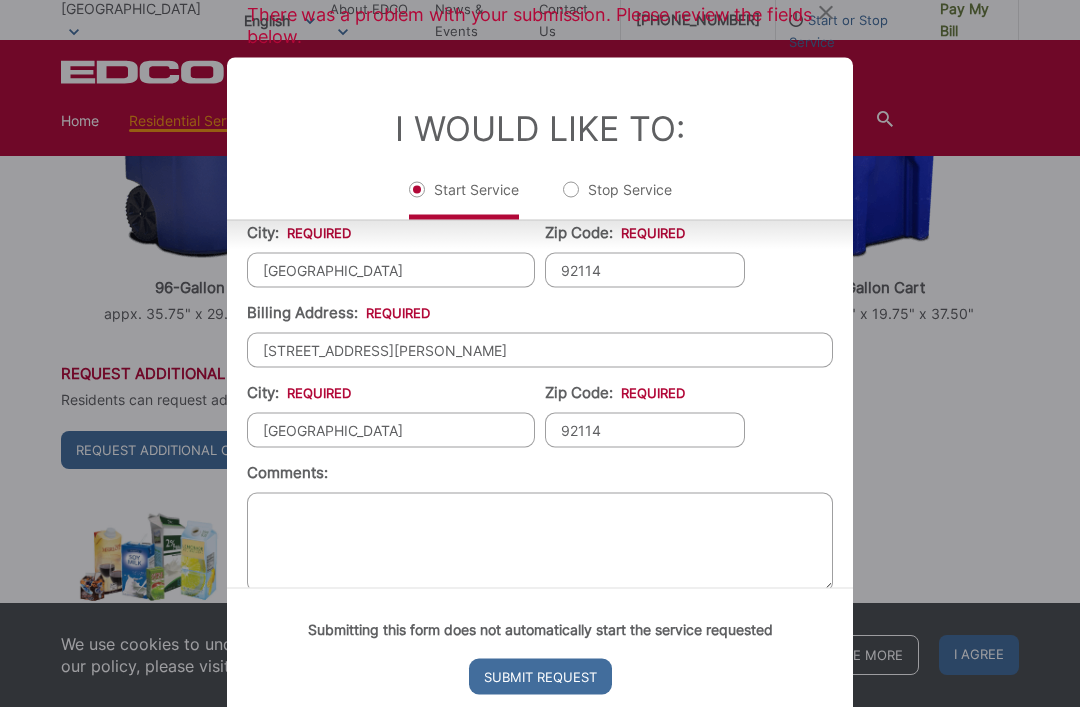click on "Submit Request" at bounding box center (540, 676) 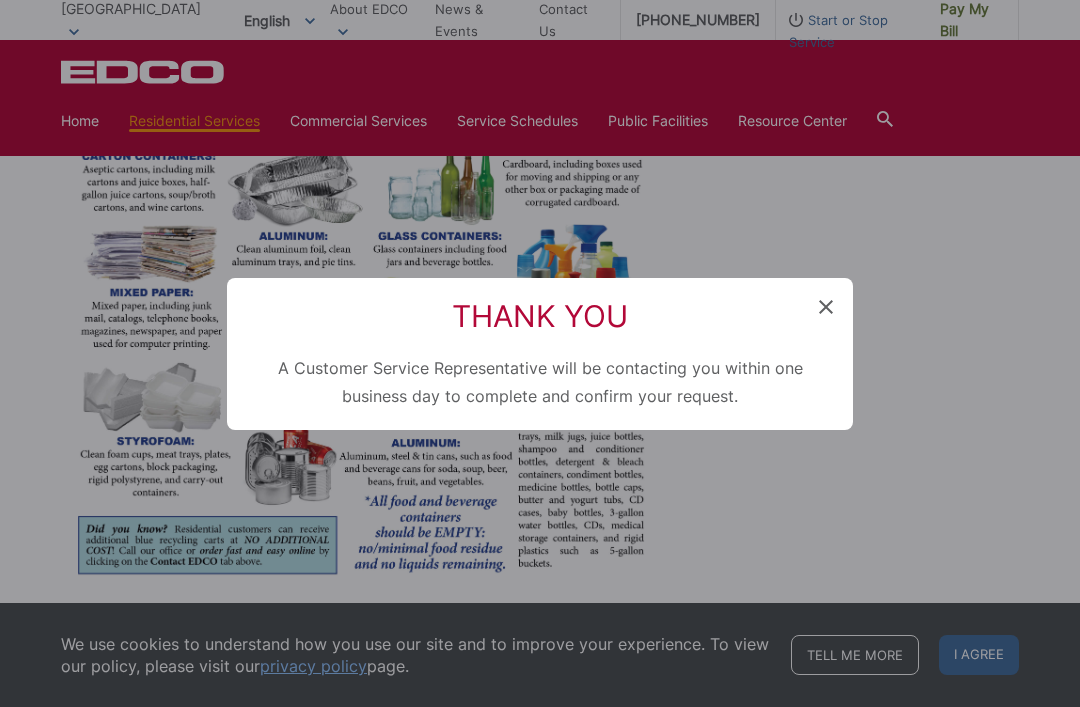 click 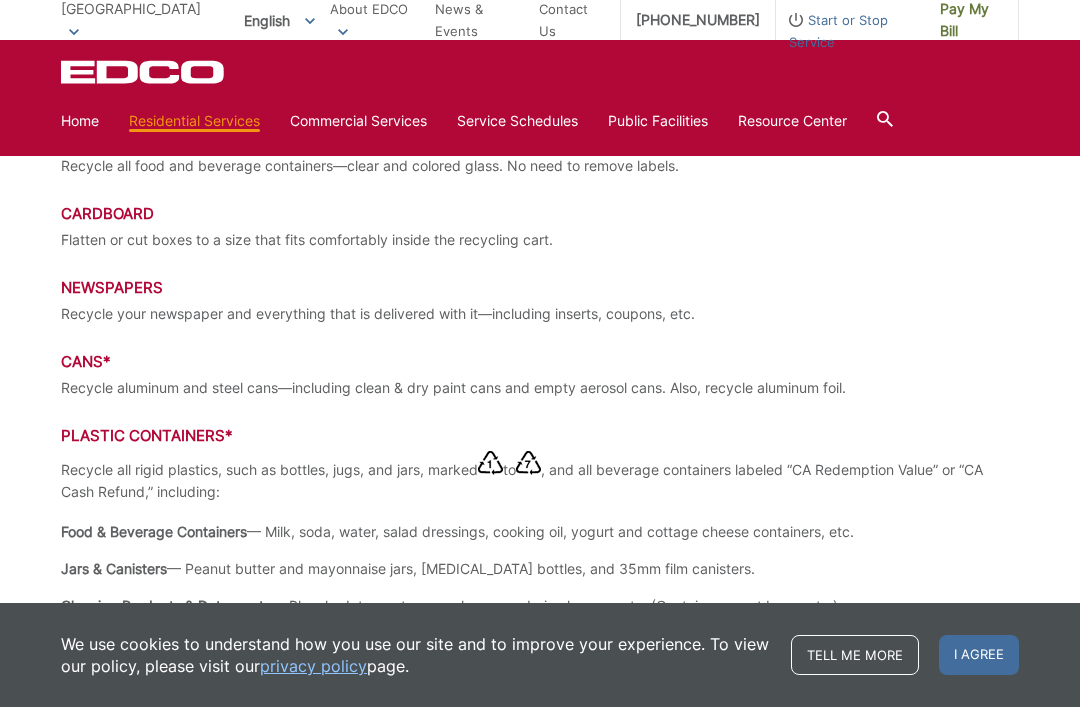 click 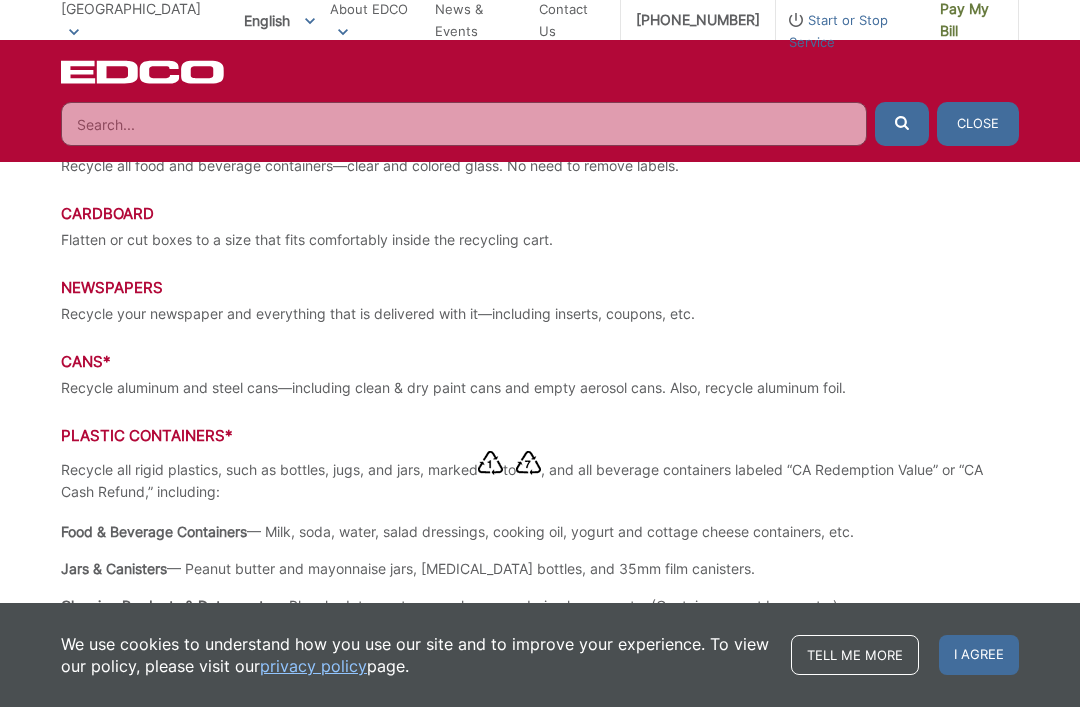click at bounding box center [464, 124] 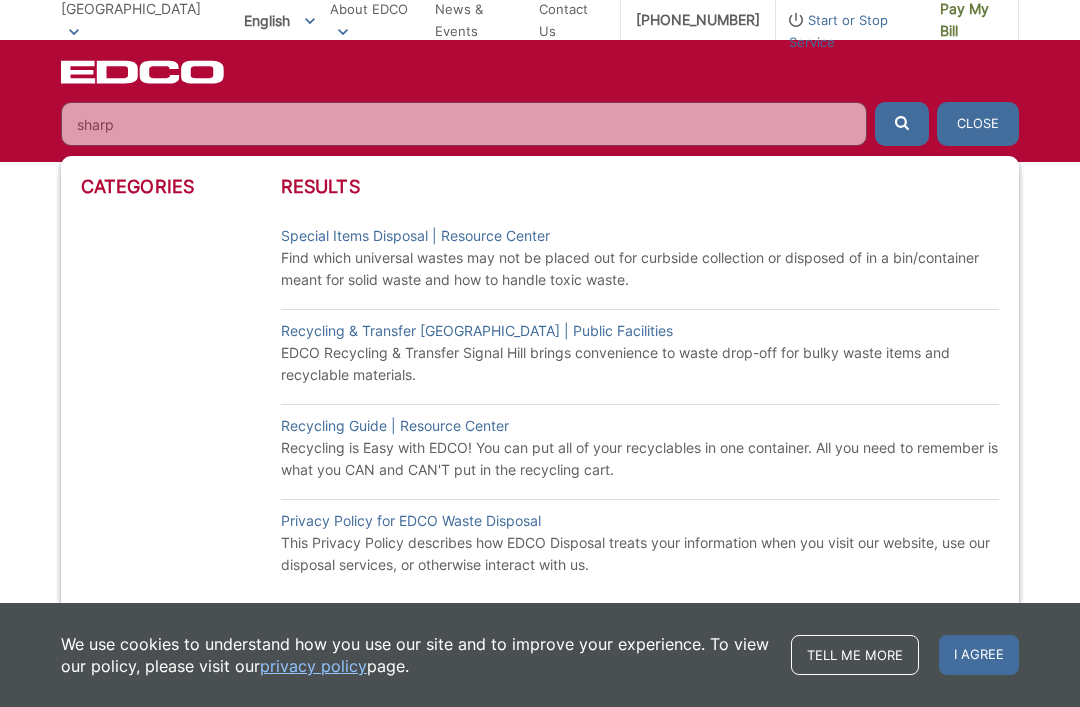 type on "sharps" 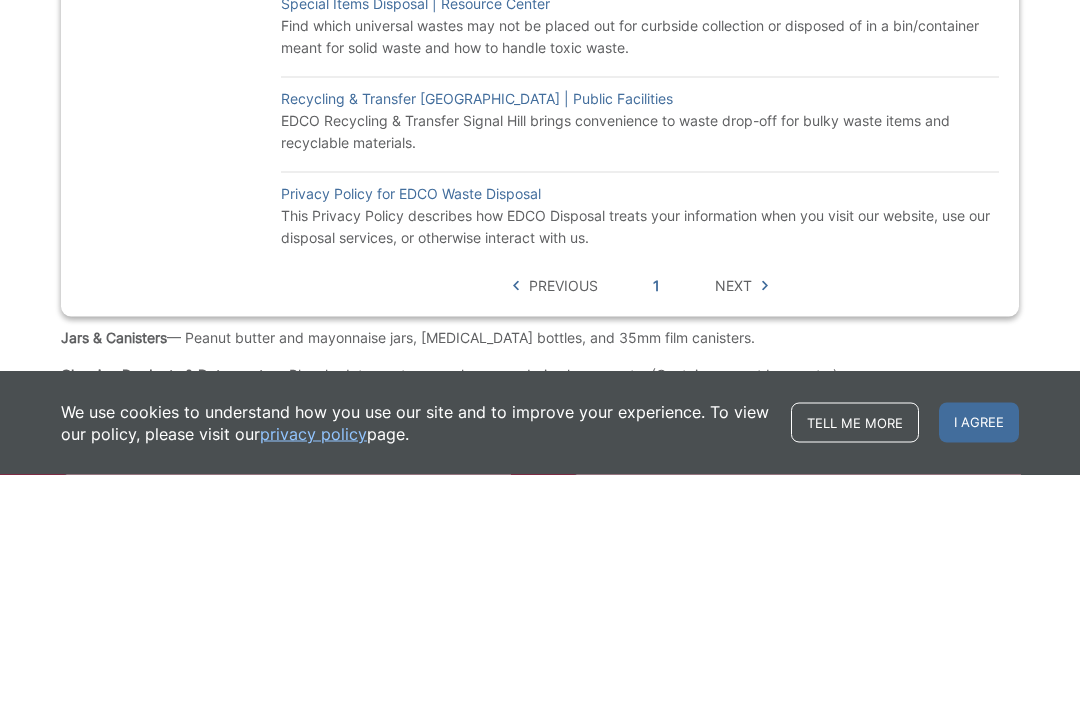 scroll, scrollTop: 1964, scrollLeft: 0, axis: vertical 